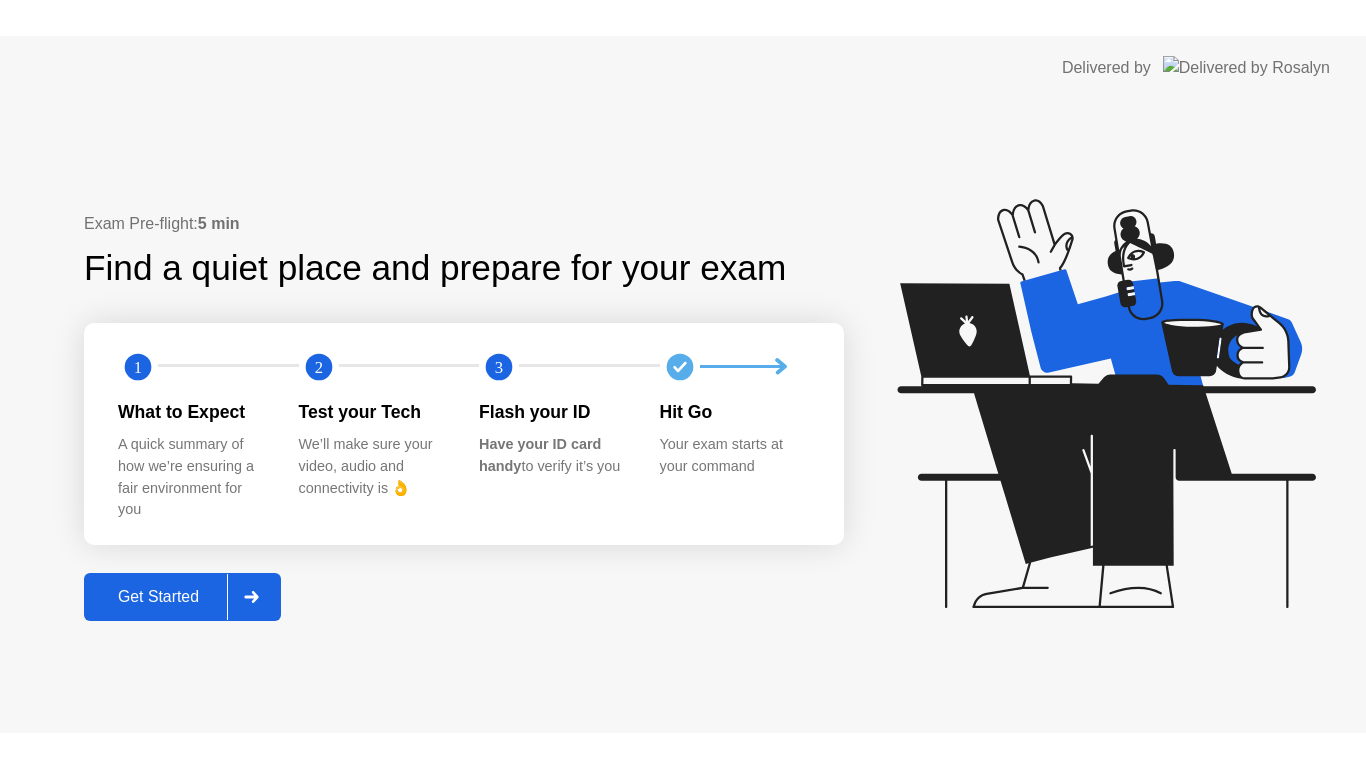 scroll, scrollTop: 0, scrollLeft: 0, axis: both 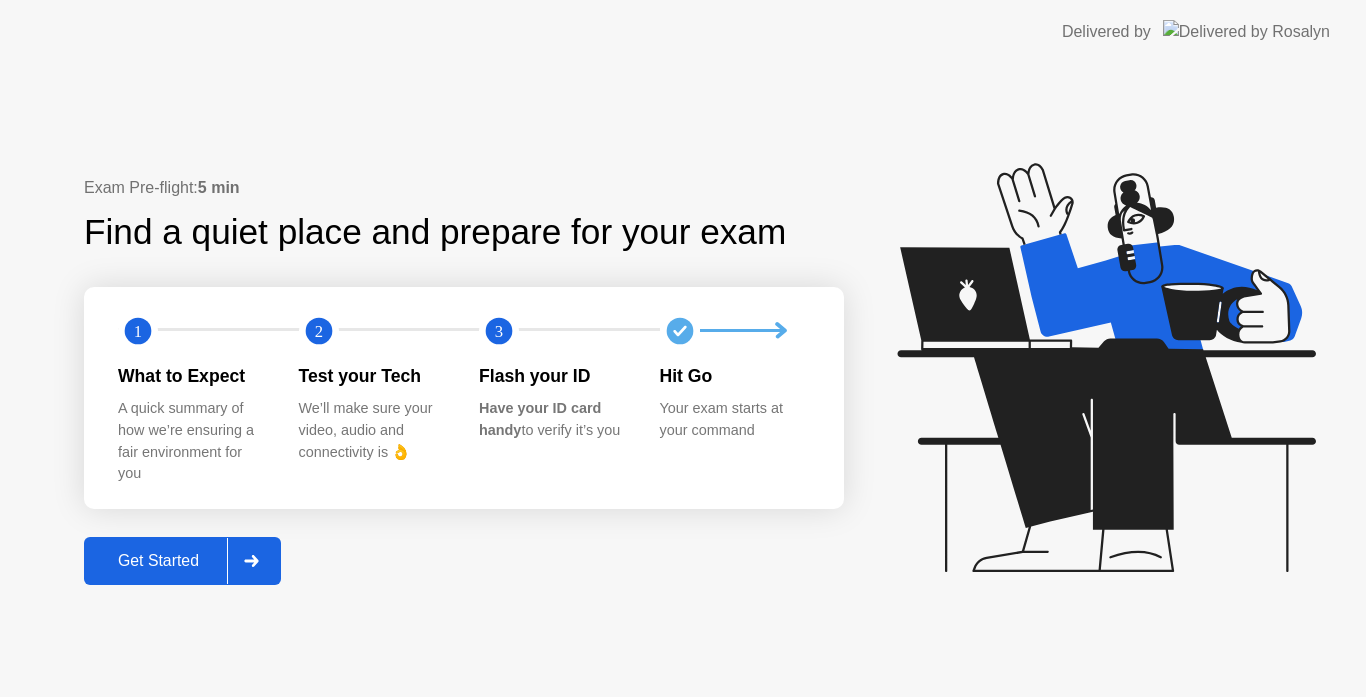 click on "Get Started" 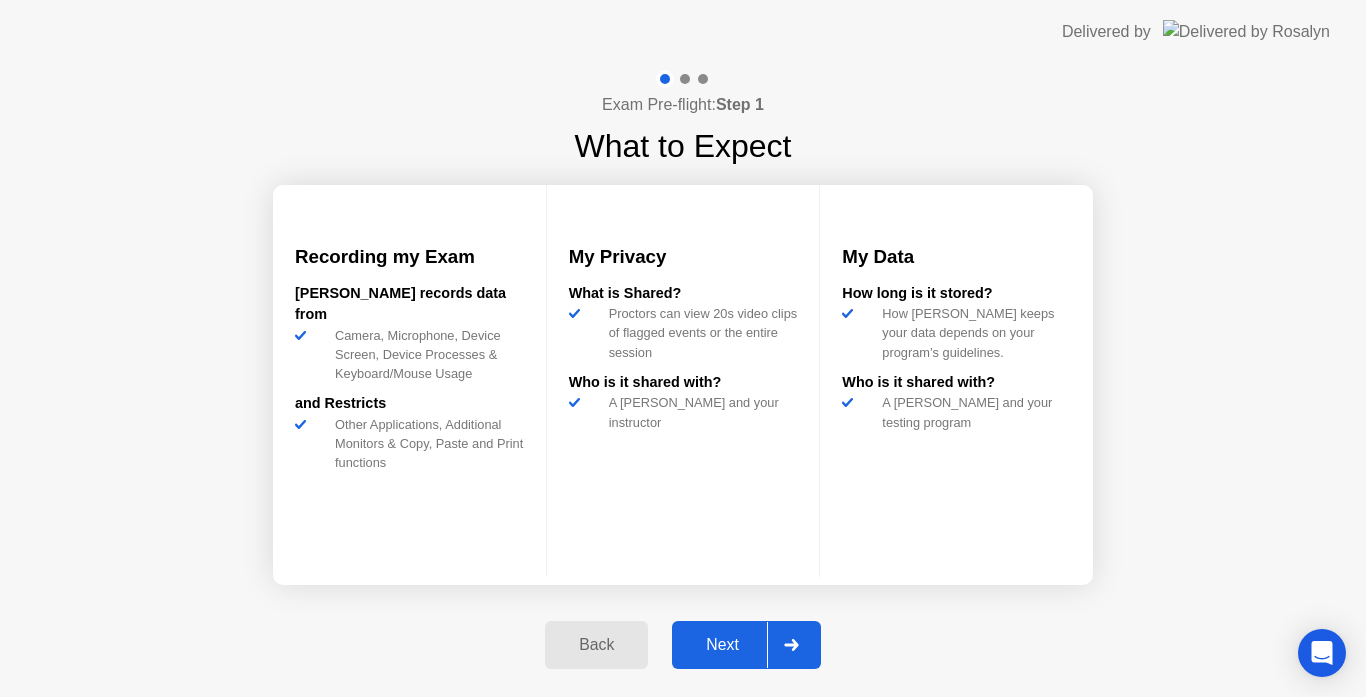 click on "Next" 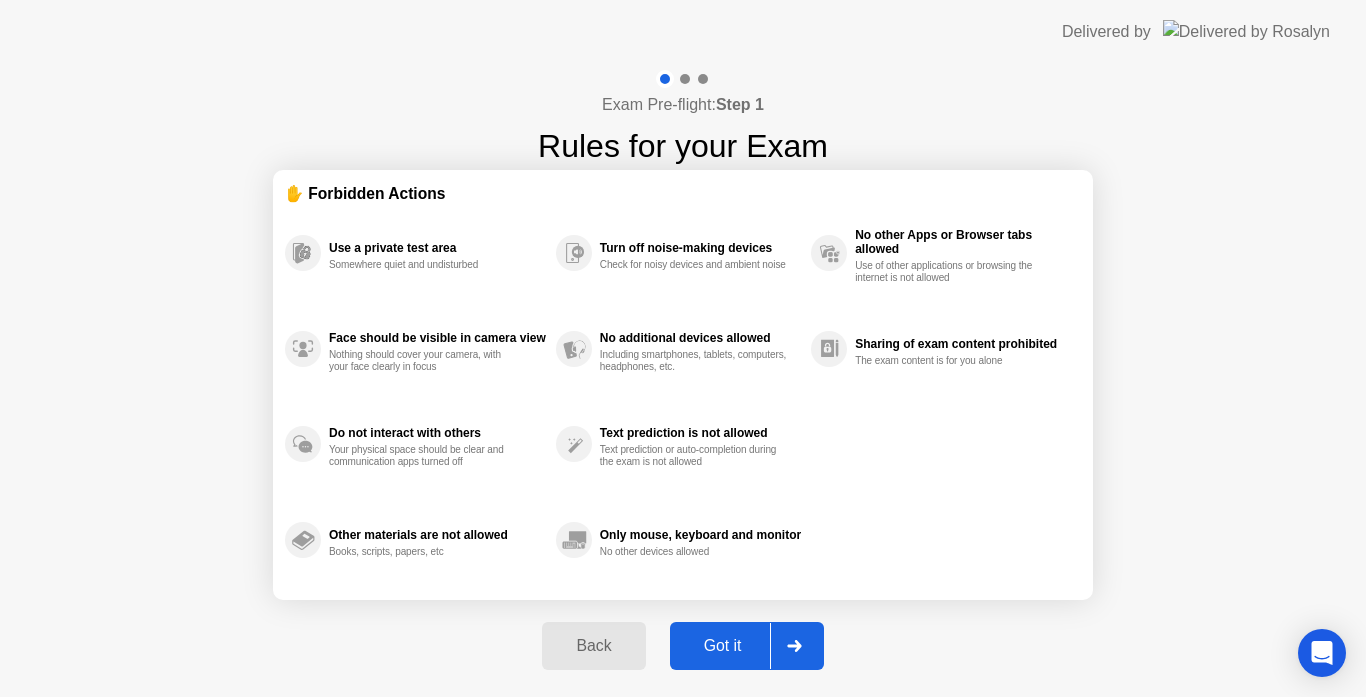 click on "Got it" 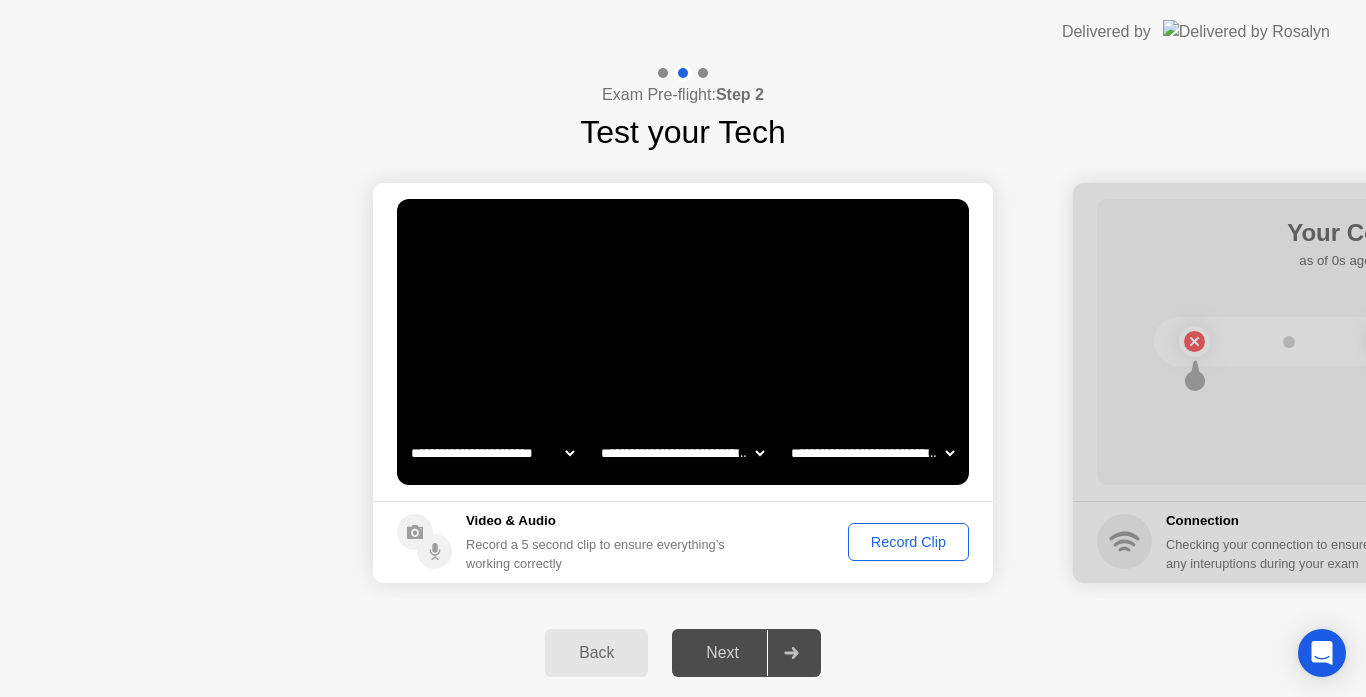 click on "Record Clip" 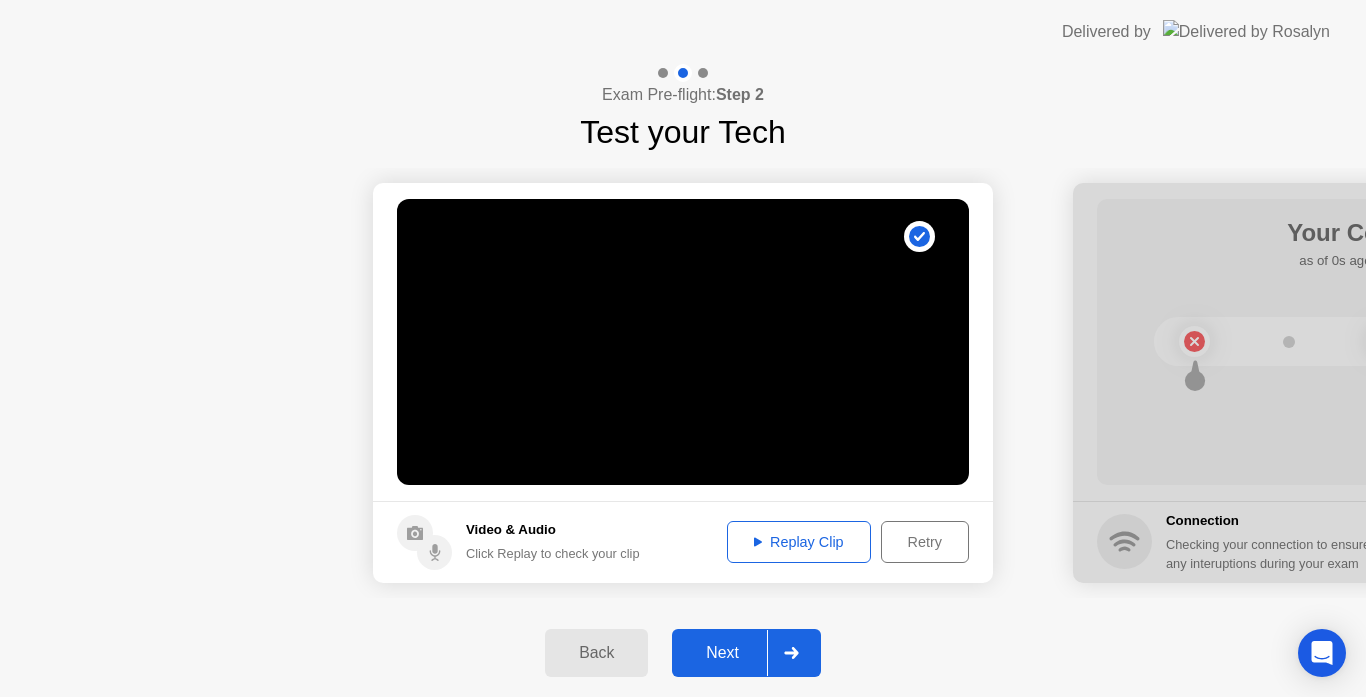 click on "Next" 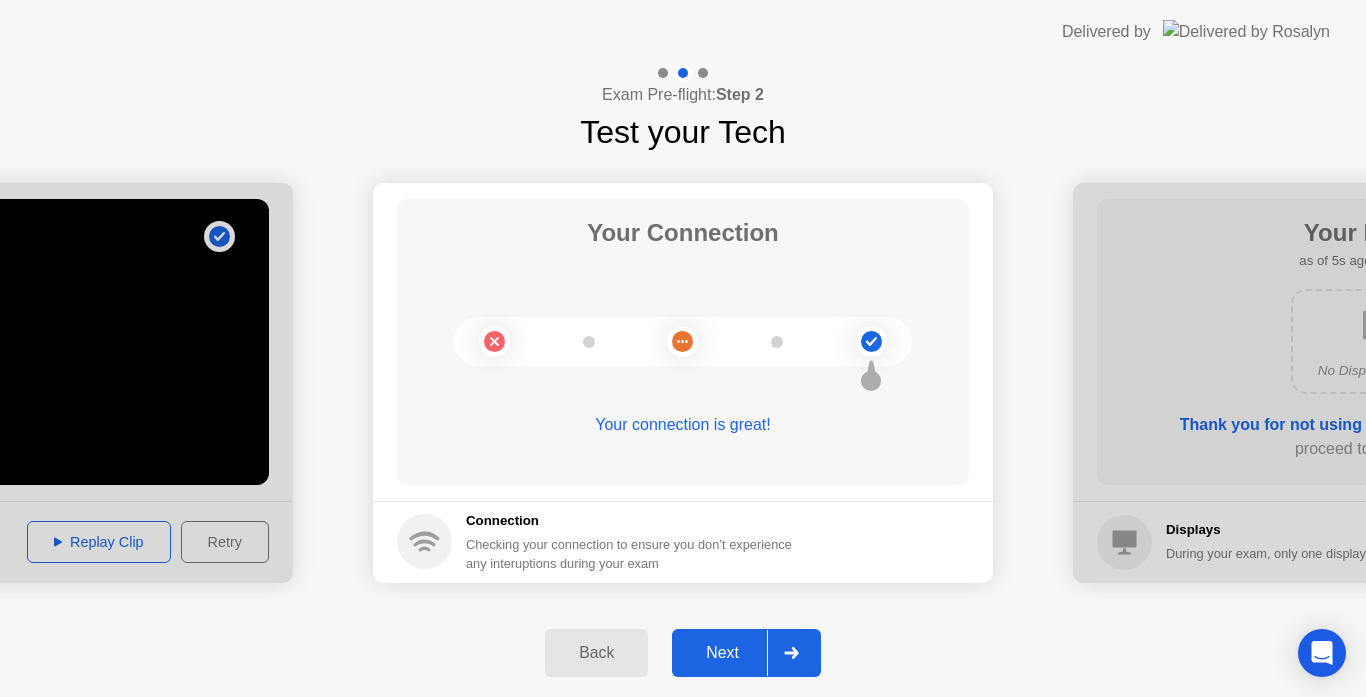 click on "Next" 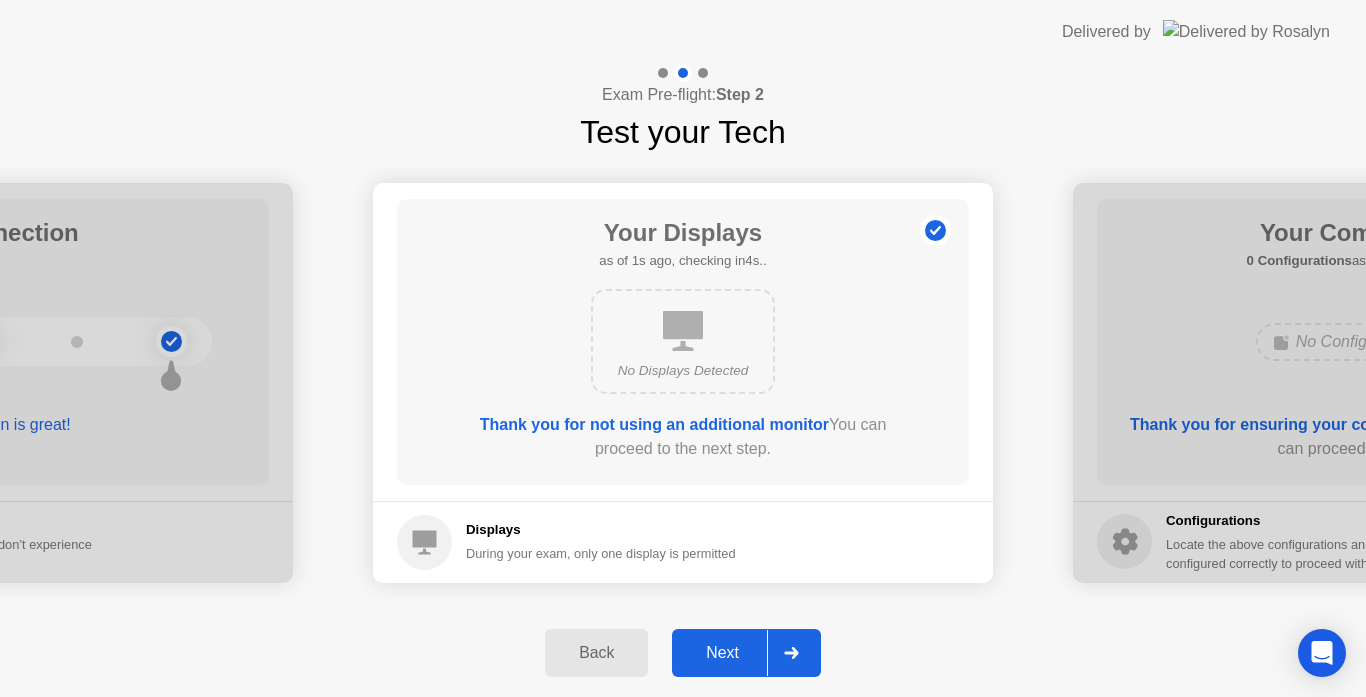 click on "Next" 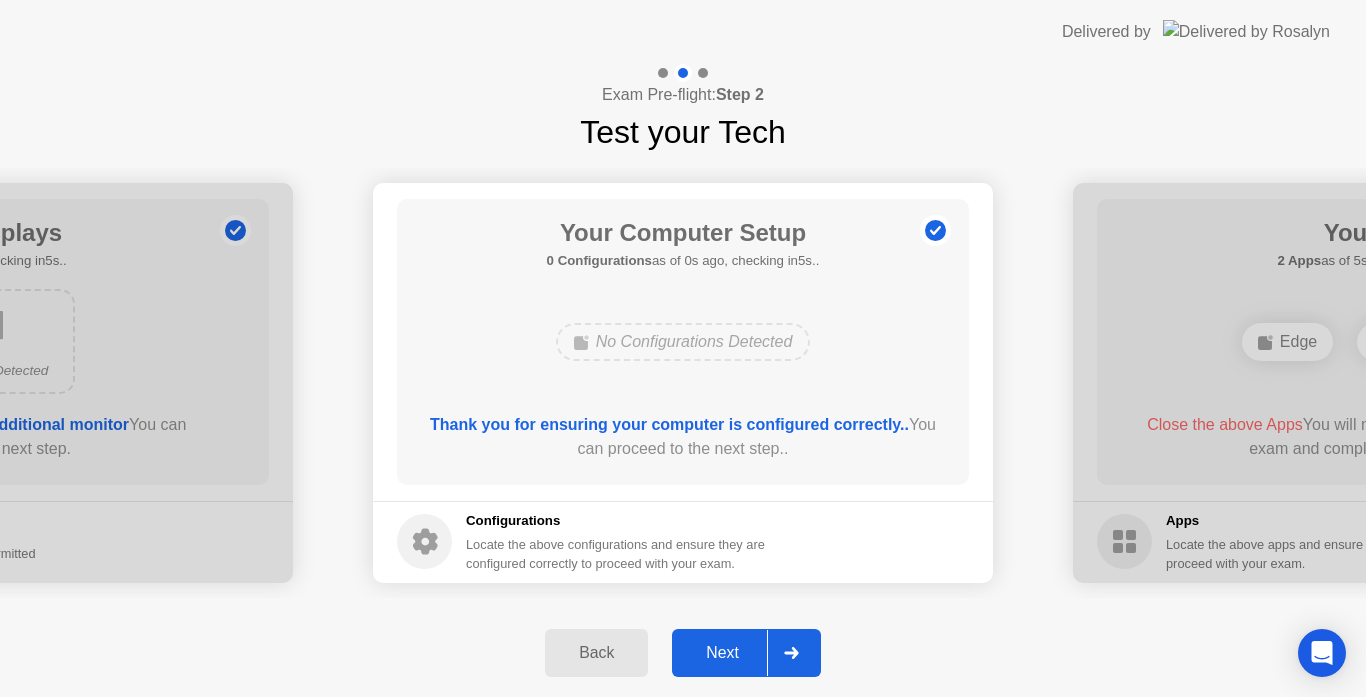 click on "Next" 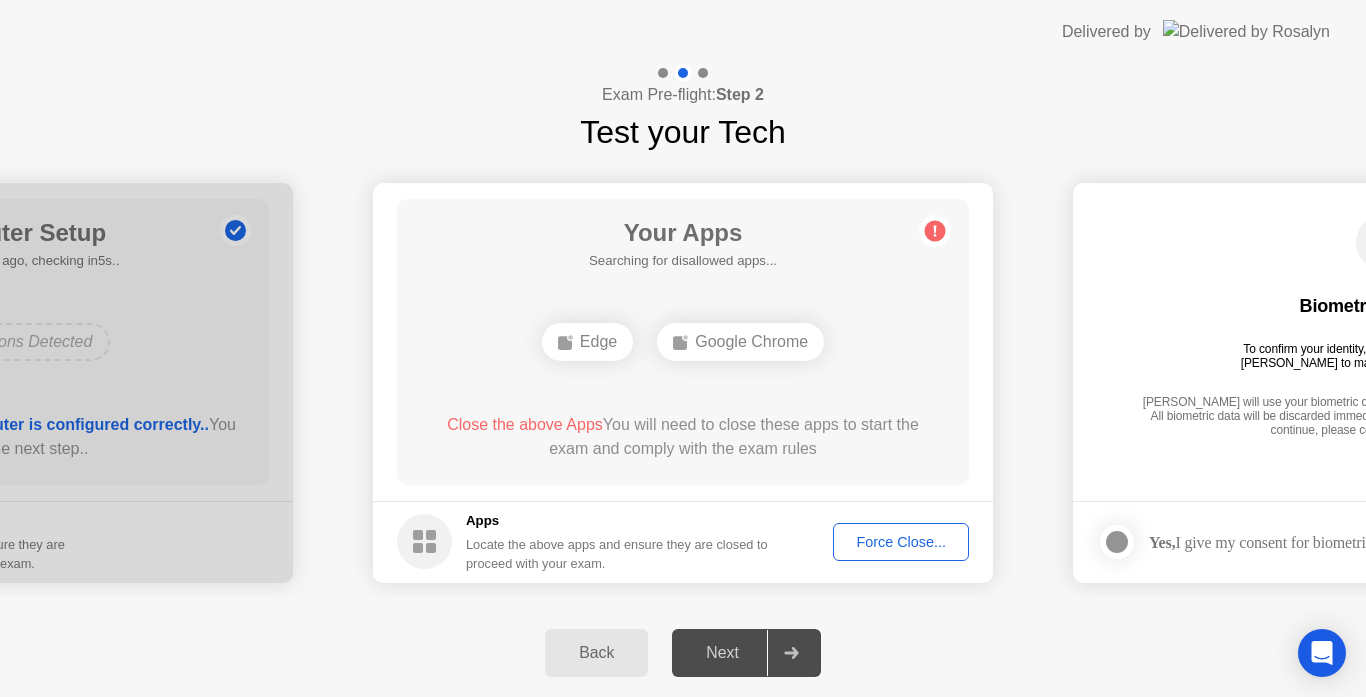 click on "Force Close..." 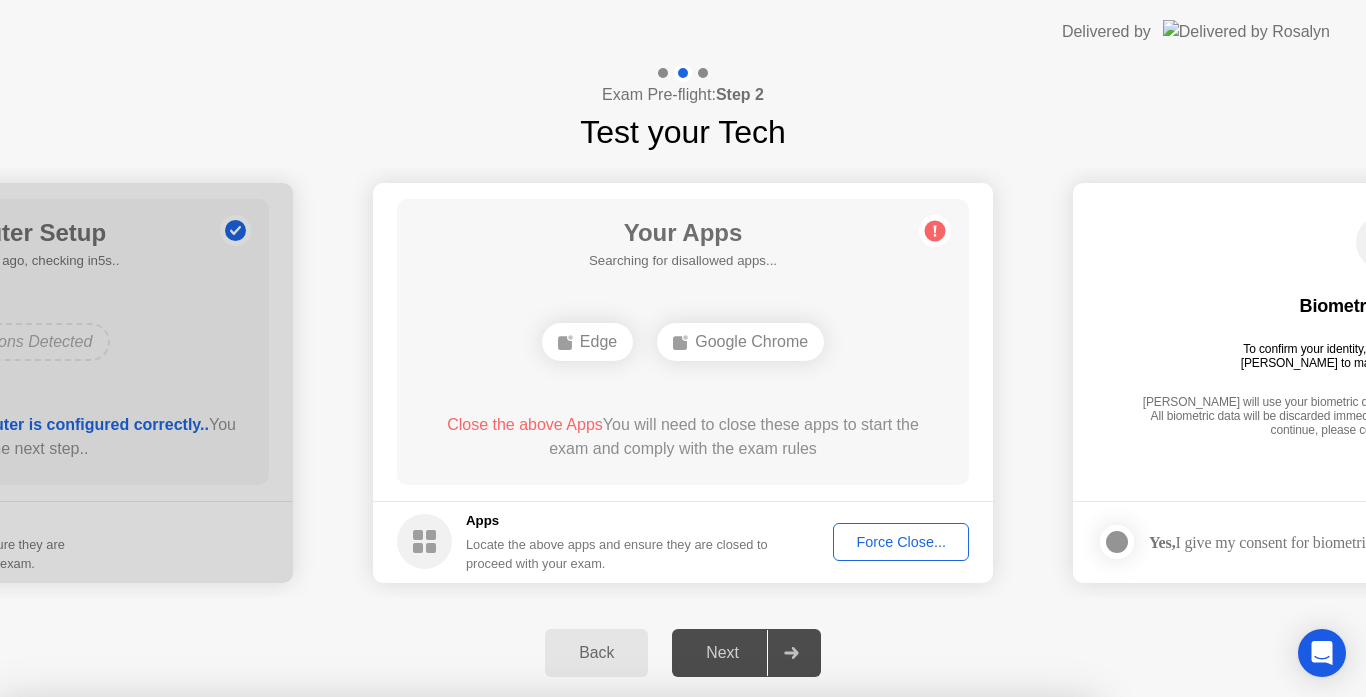 click on "Confirm" at bounding box center (613, 973) 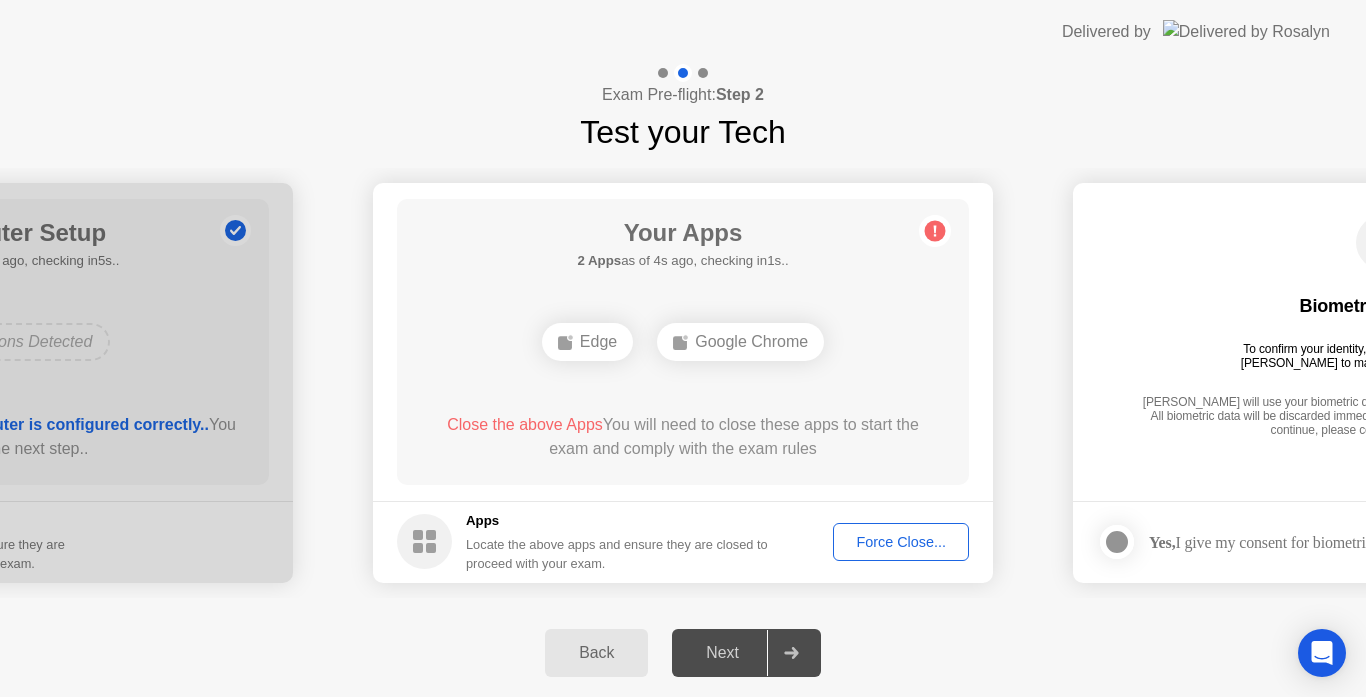 click on "Force Close..." 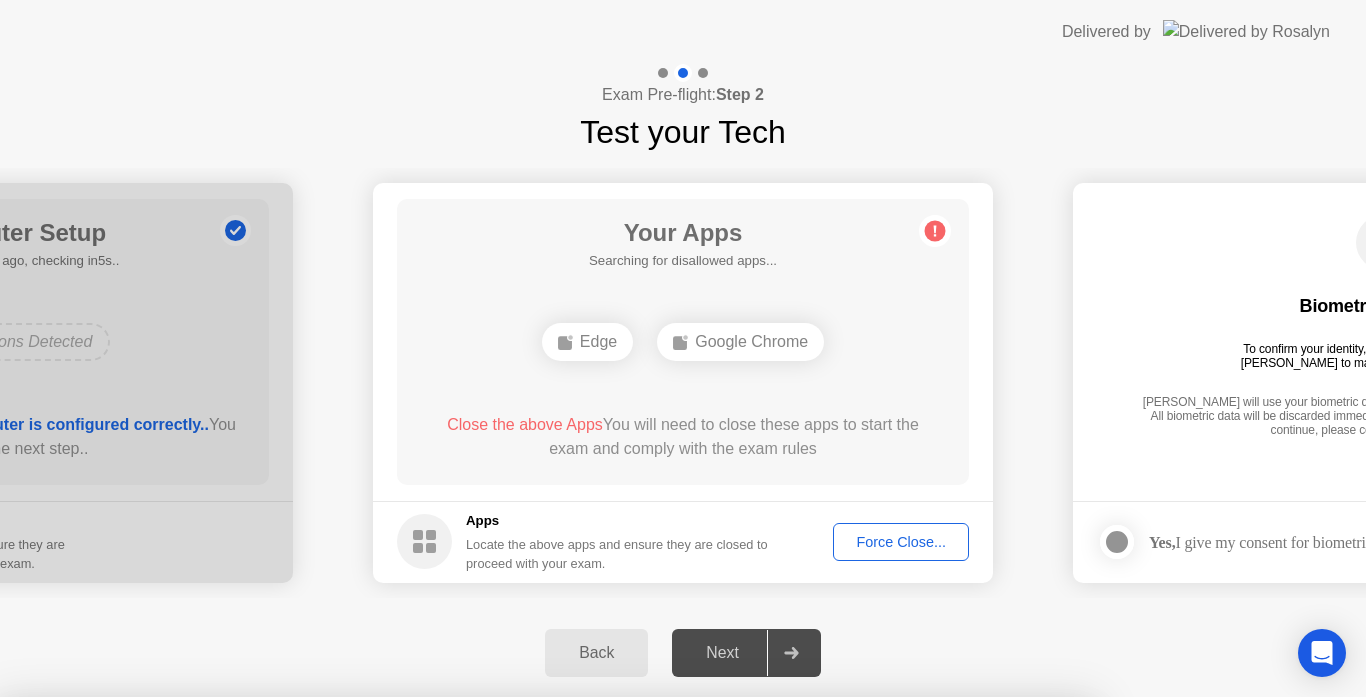 click on "Confirm" at bounding box center (613, 973) 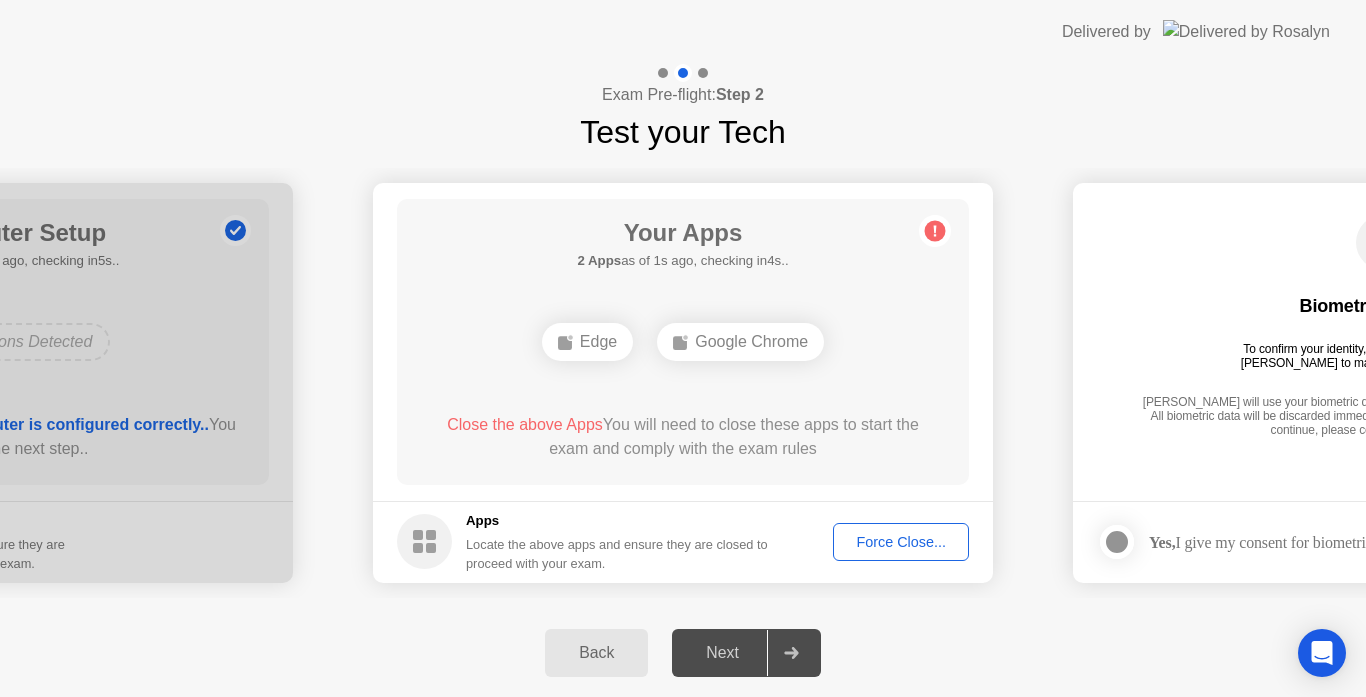 click on "Next" 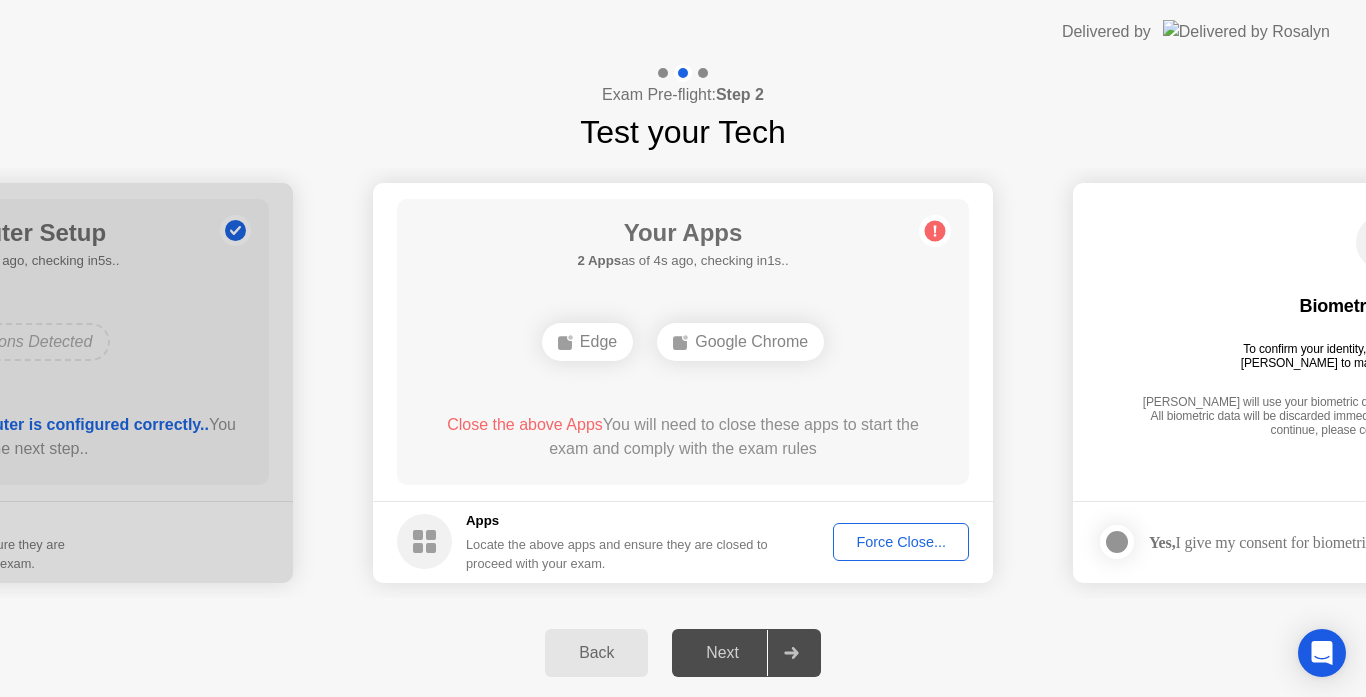 click on "Force Close..." 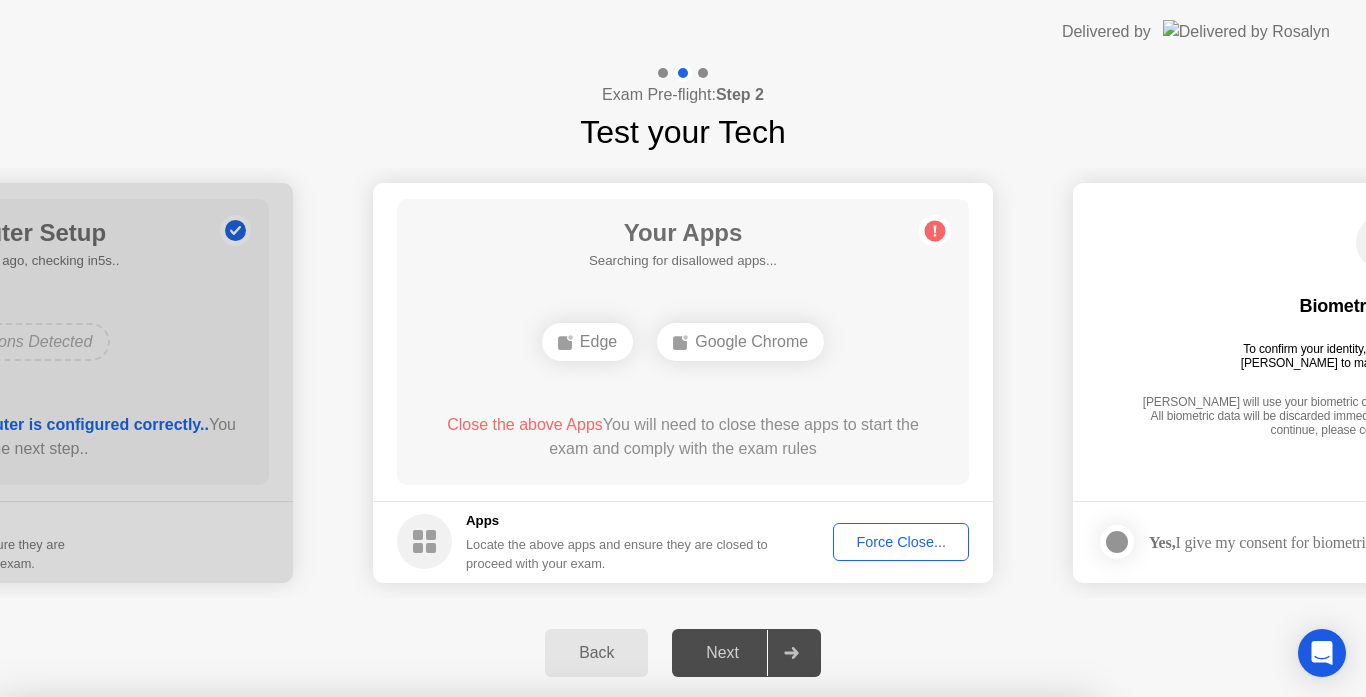 click on "Confirm" at bounding box center [613, 973] 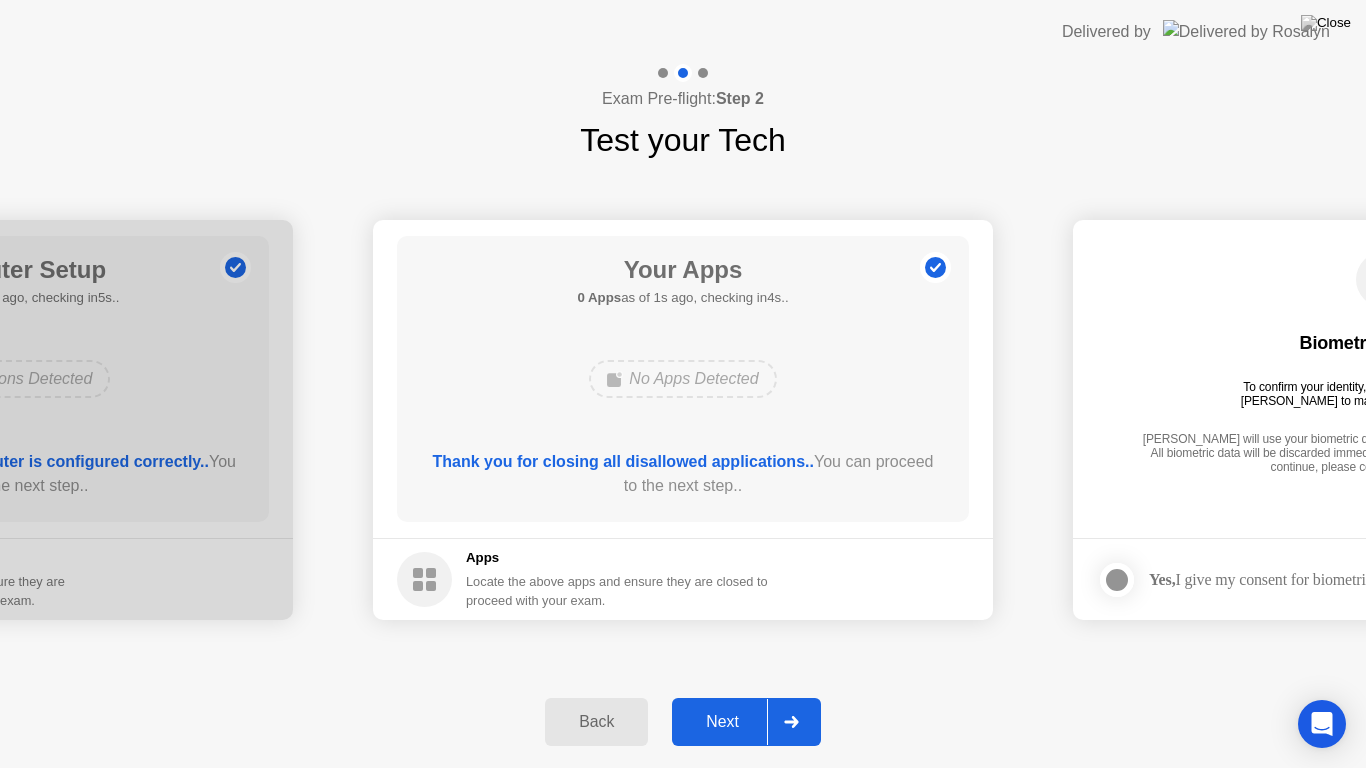 drag, startPoint x: 730, startPoint y: 718, endPoint x: 864, endPoint y: 698, distance: 135.48431 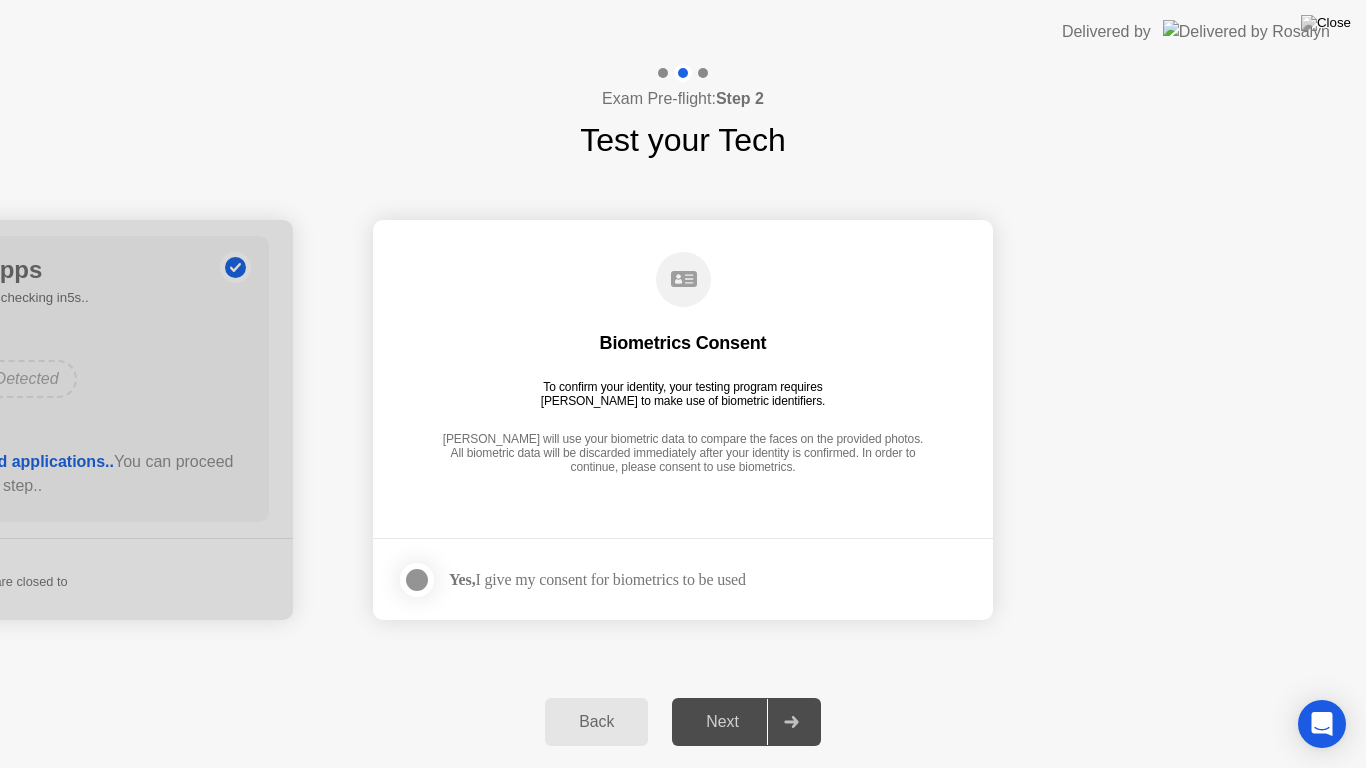 click on "Next" 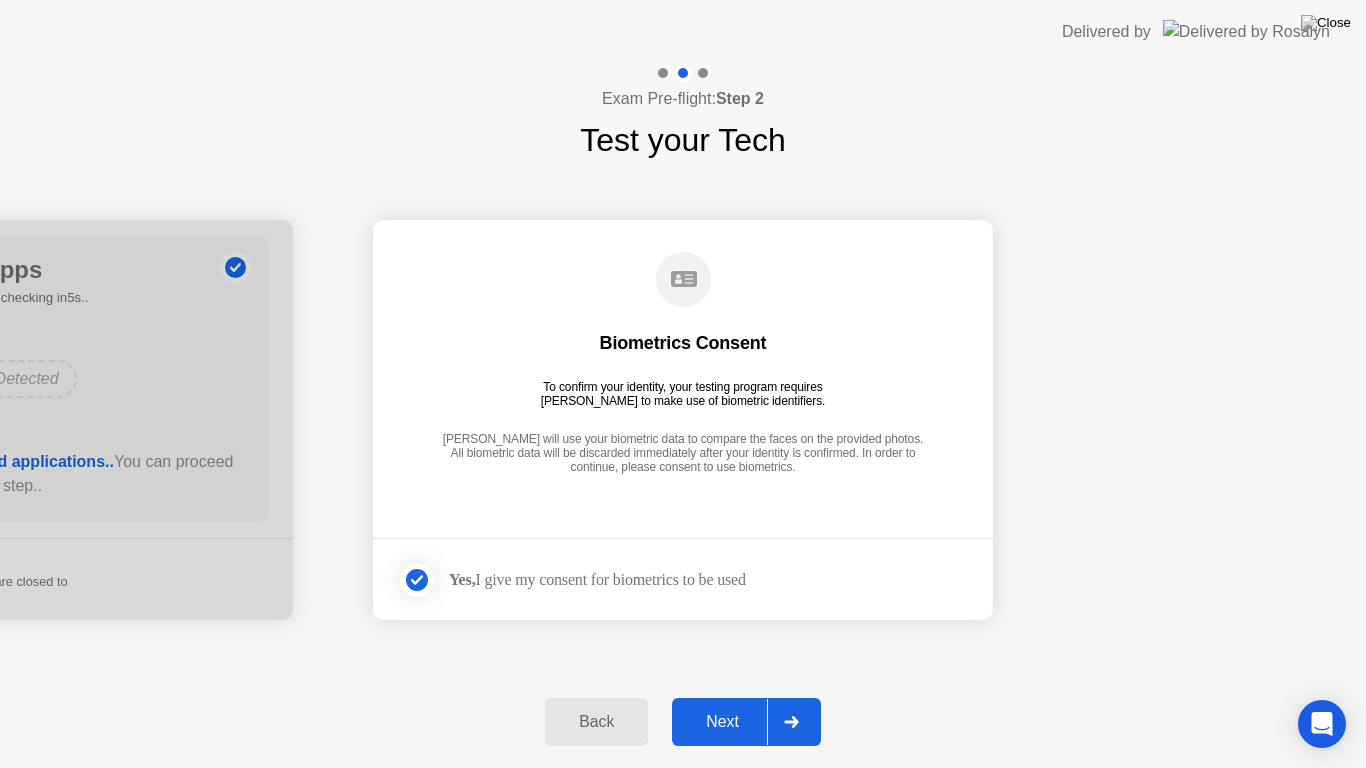 click on "Next" 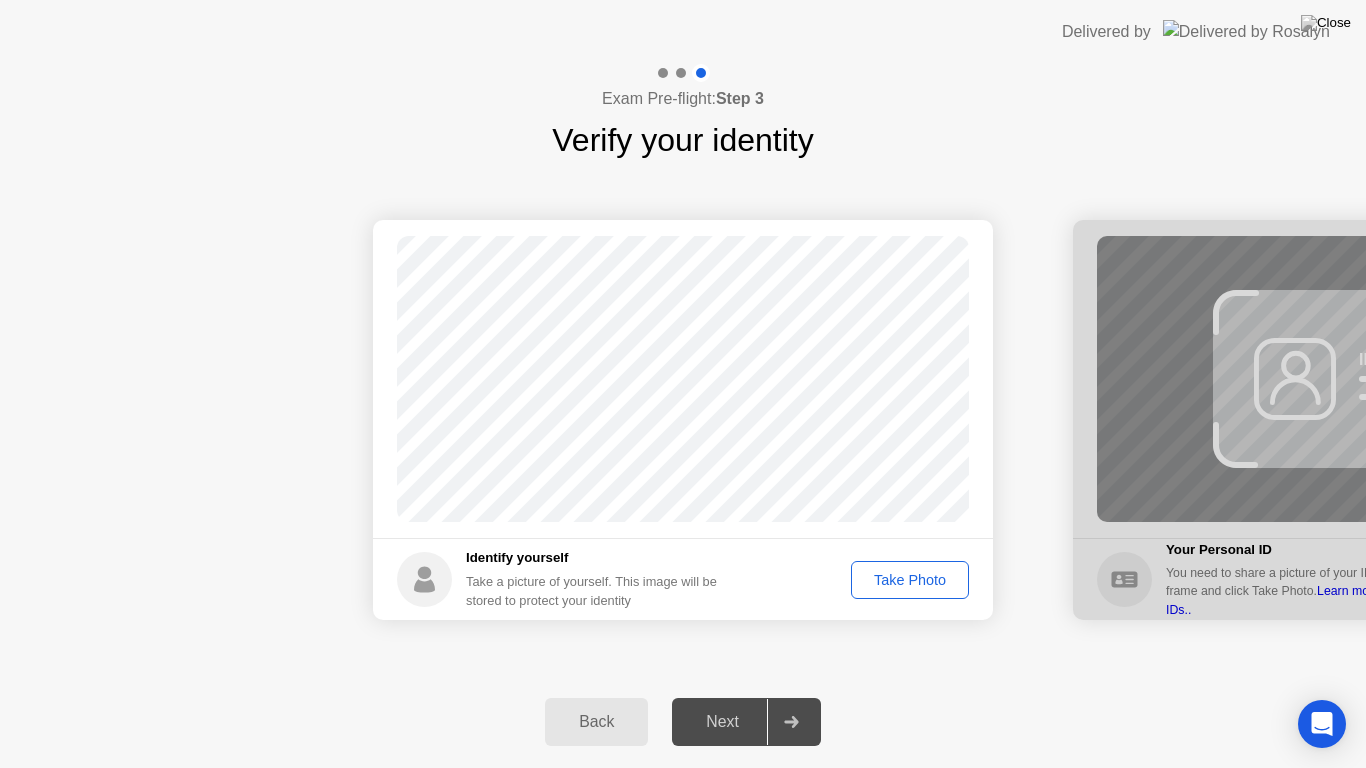 click on "Take Photo" 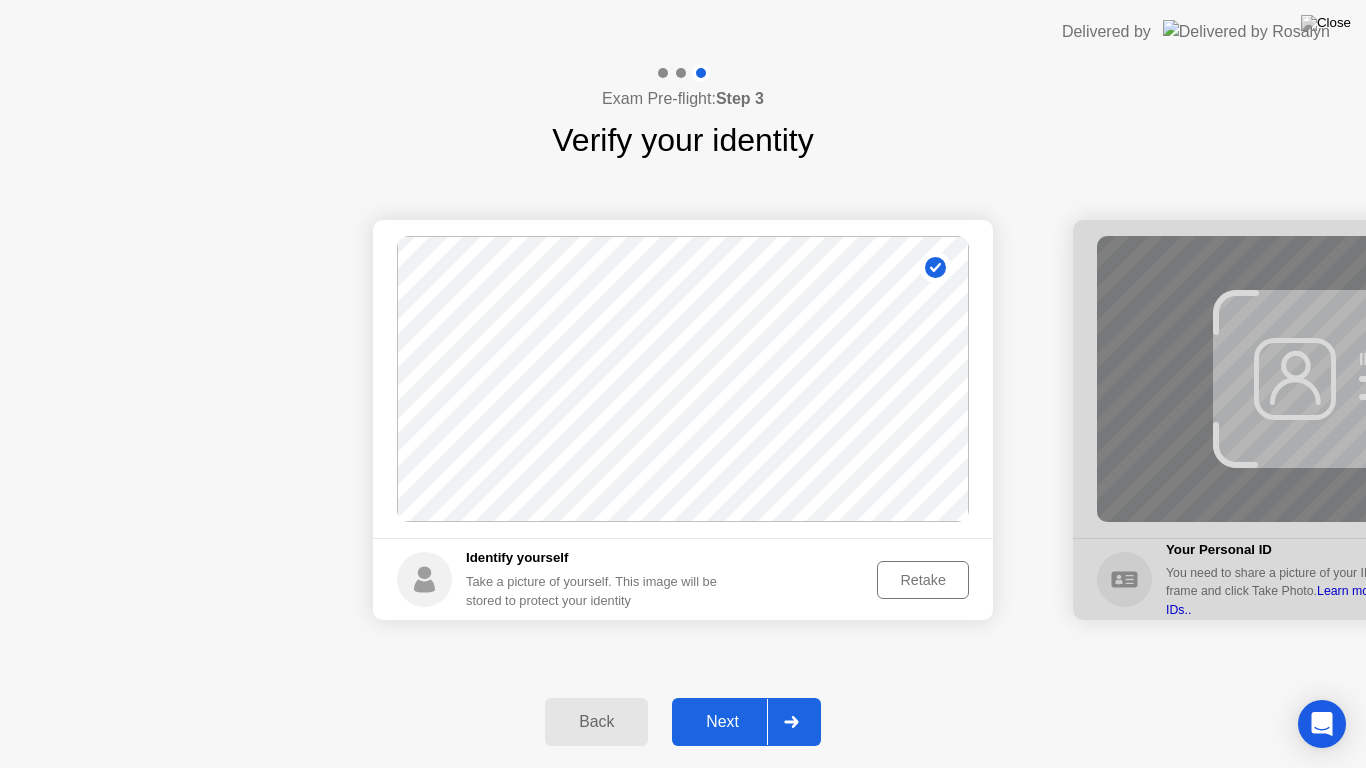 click on "Next" 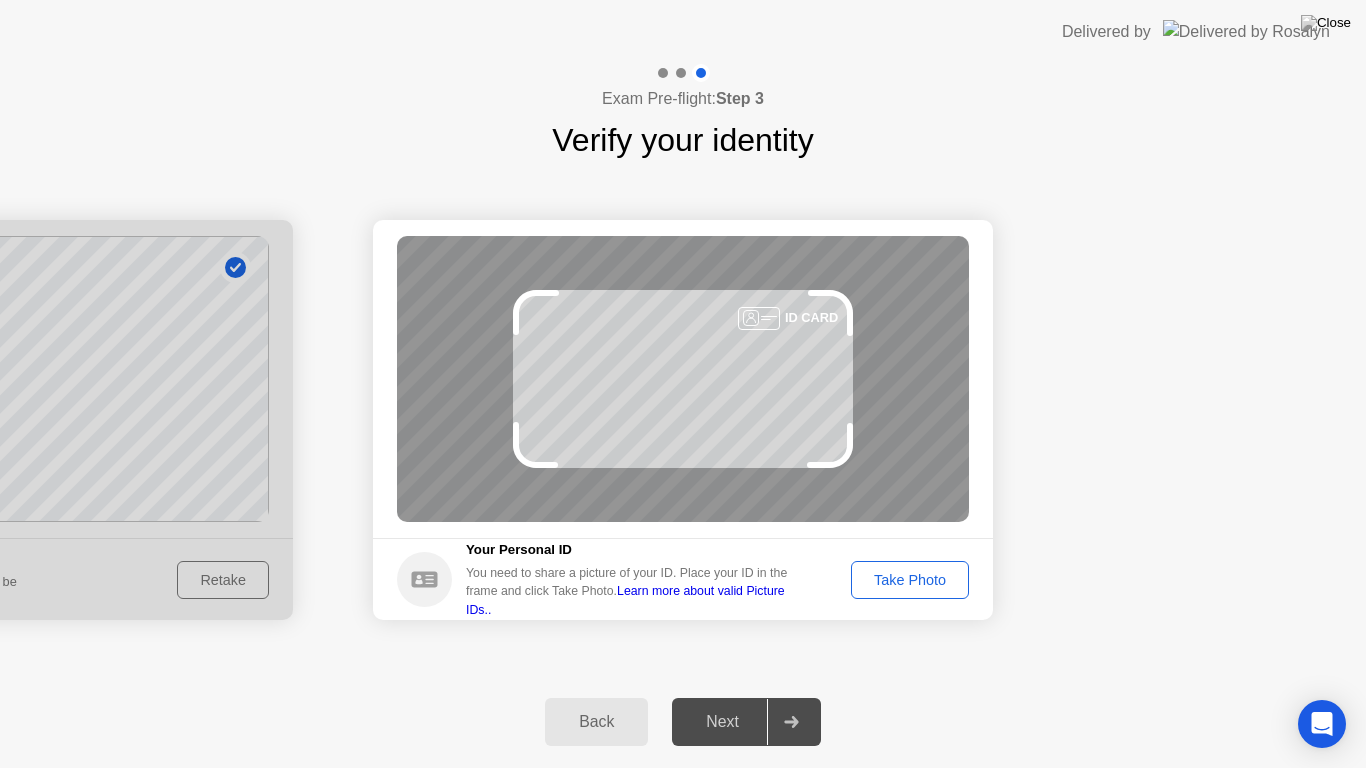 click on "ID CARD" 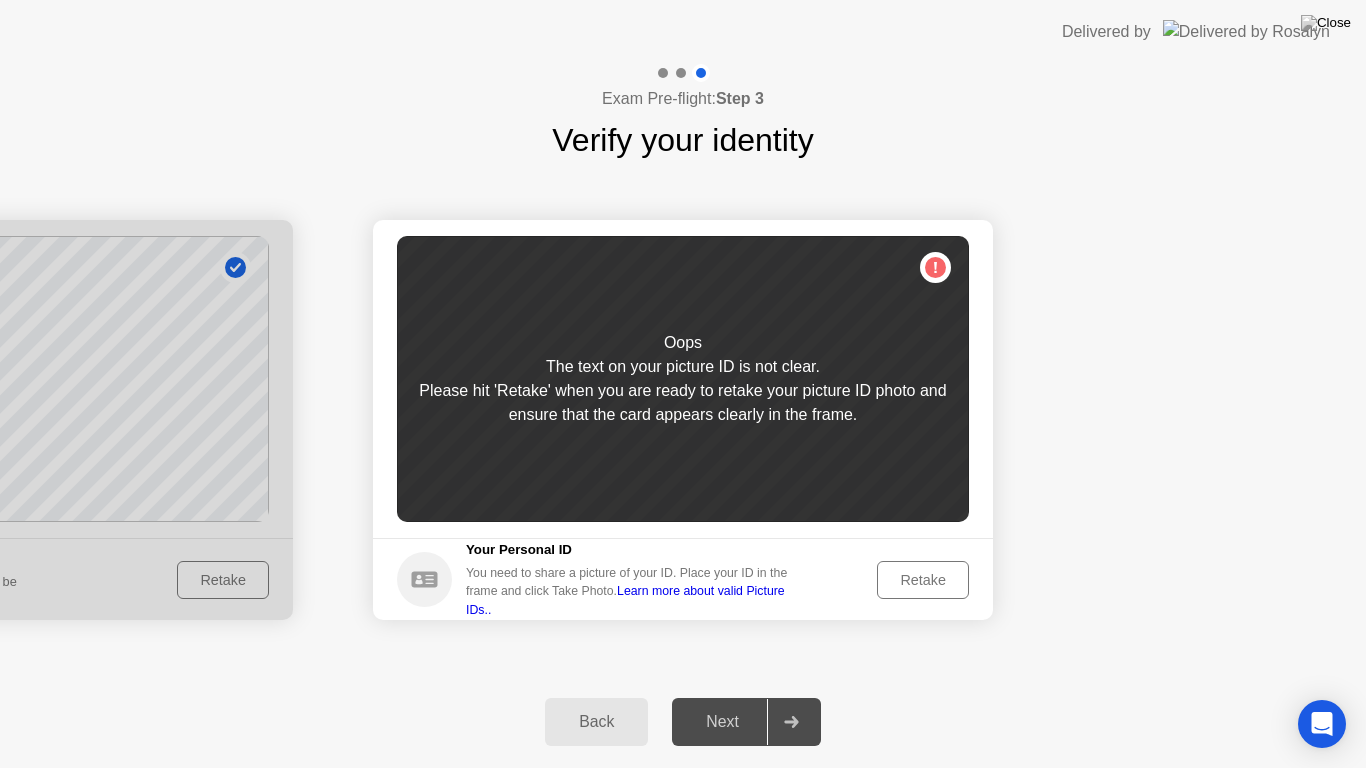 click on "Next" 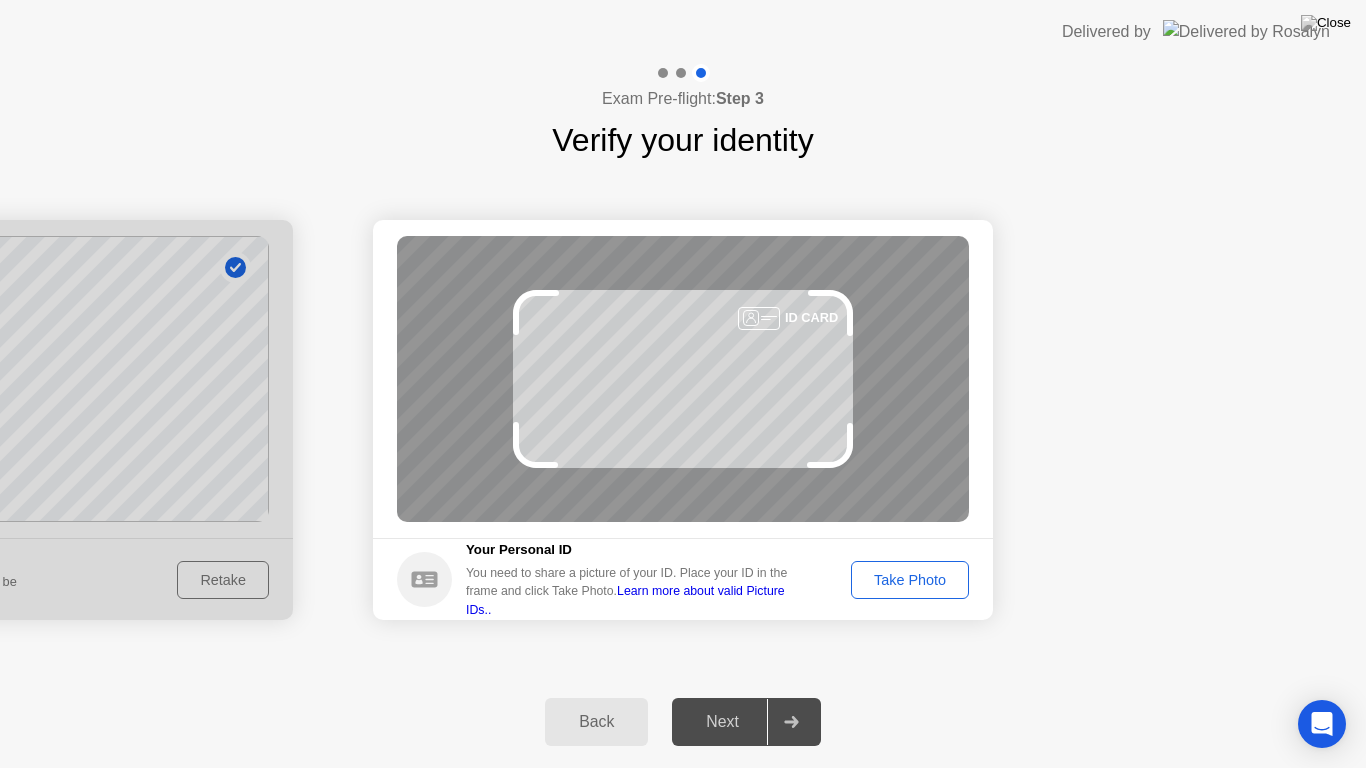 click on "Take Photo" 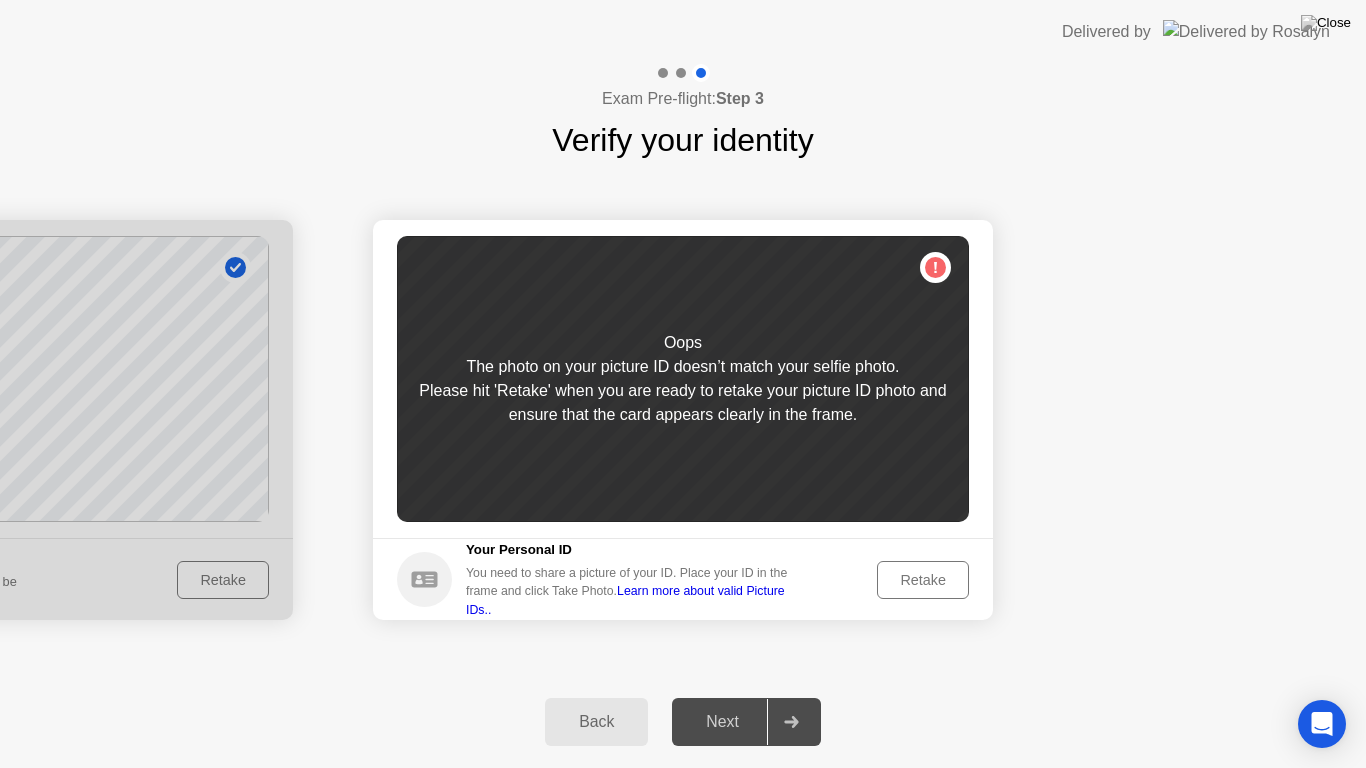 click on "Retake" 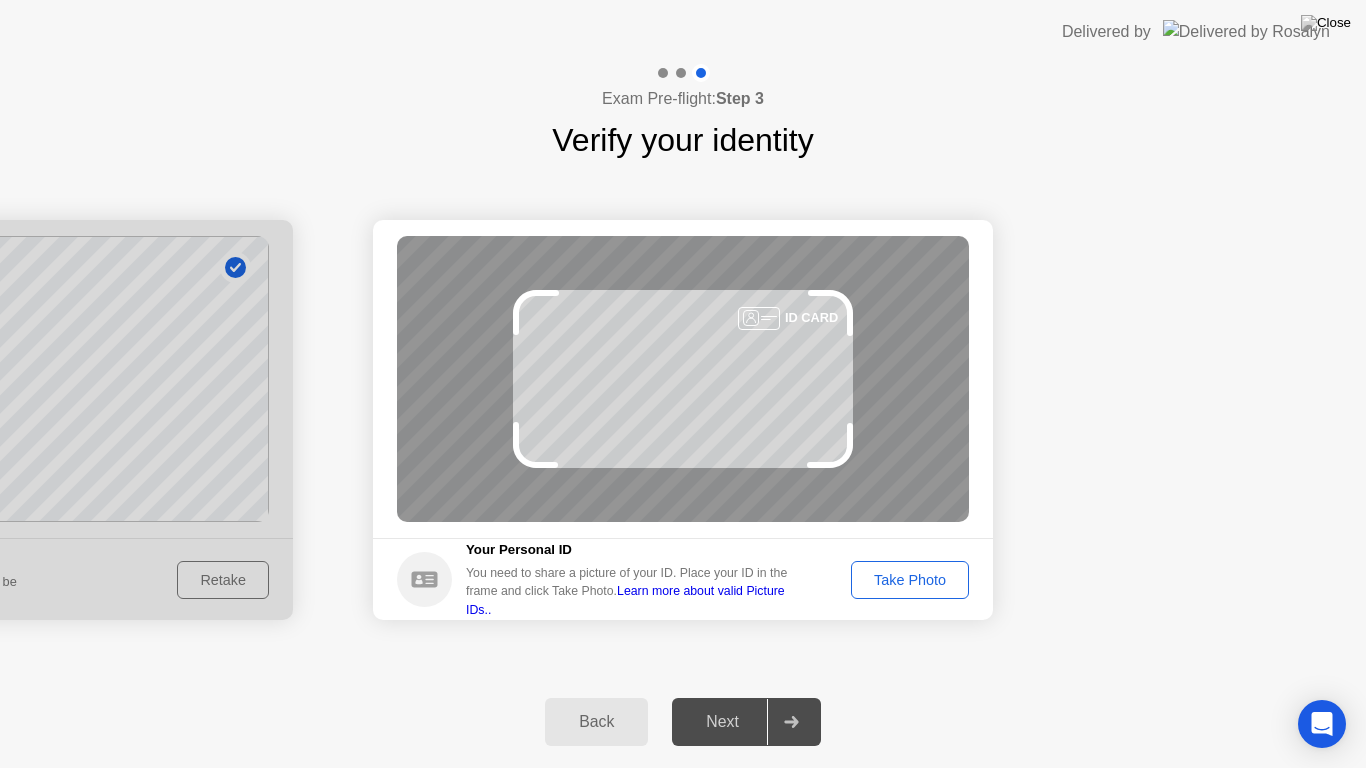 click on "Take Photo" 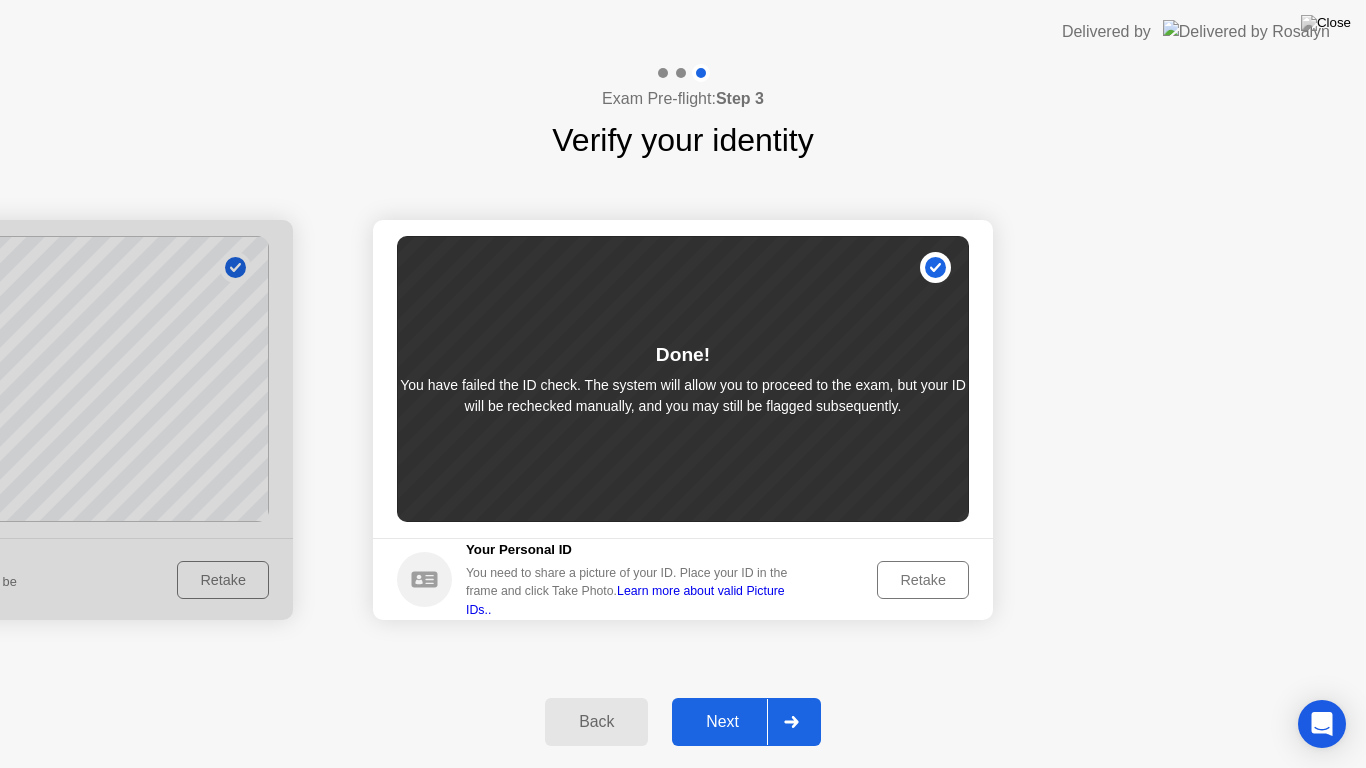 click on "Next" 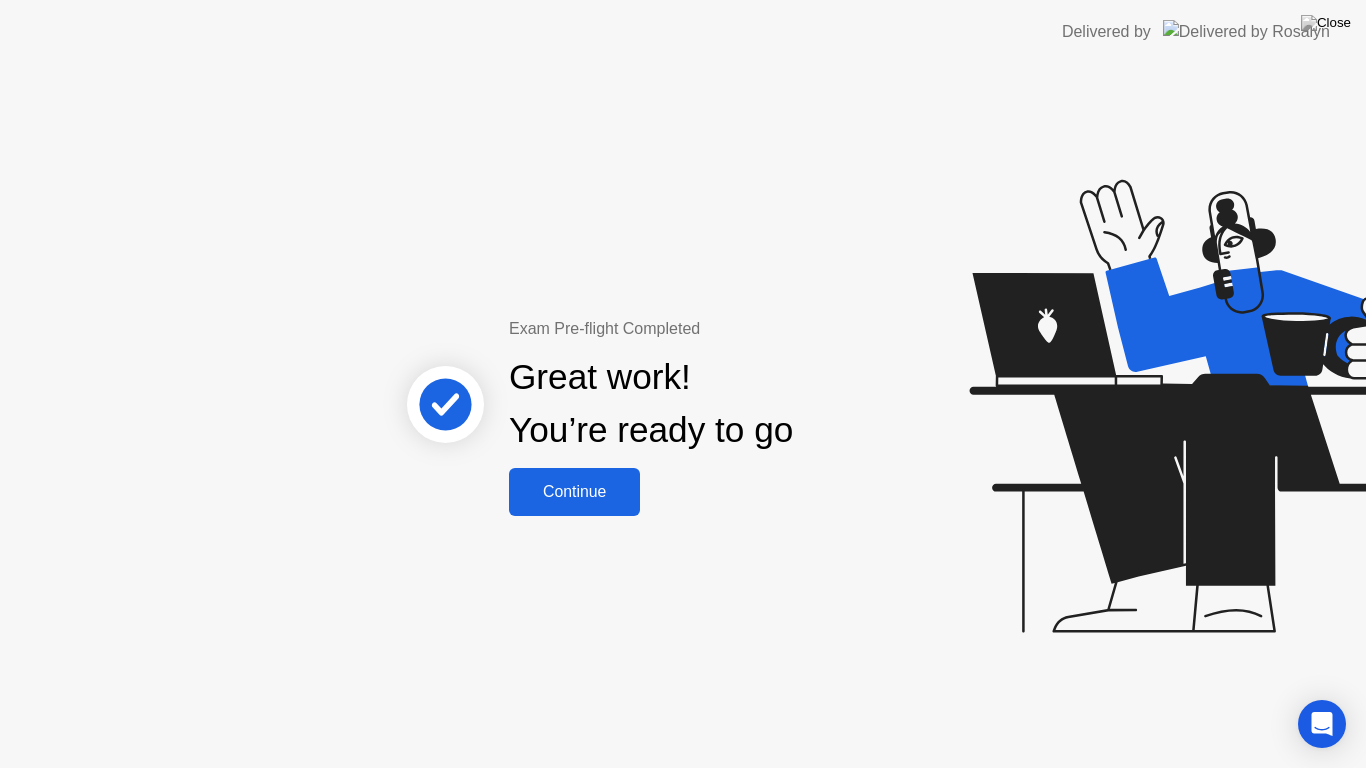 click on "Continue" 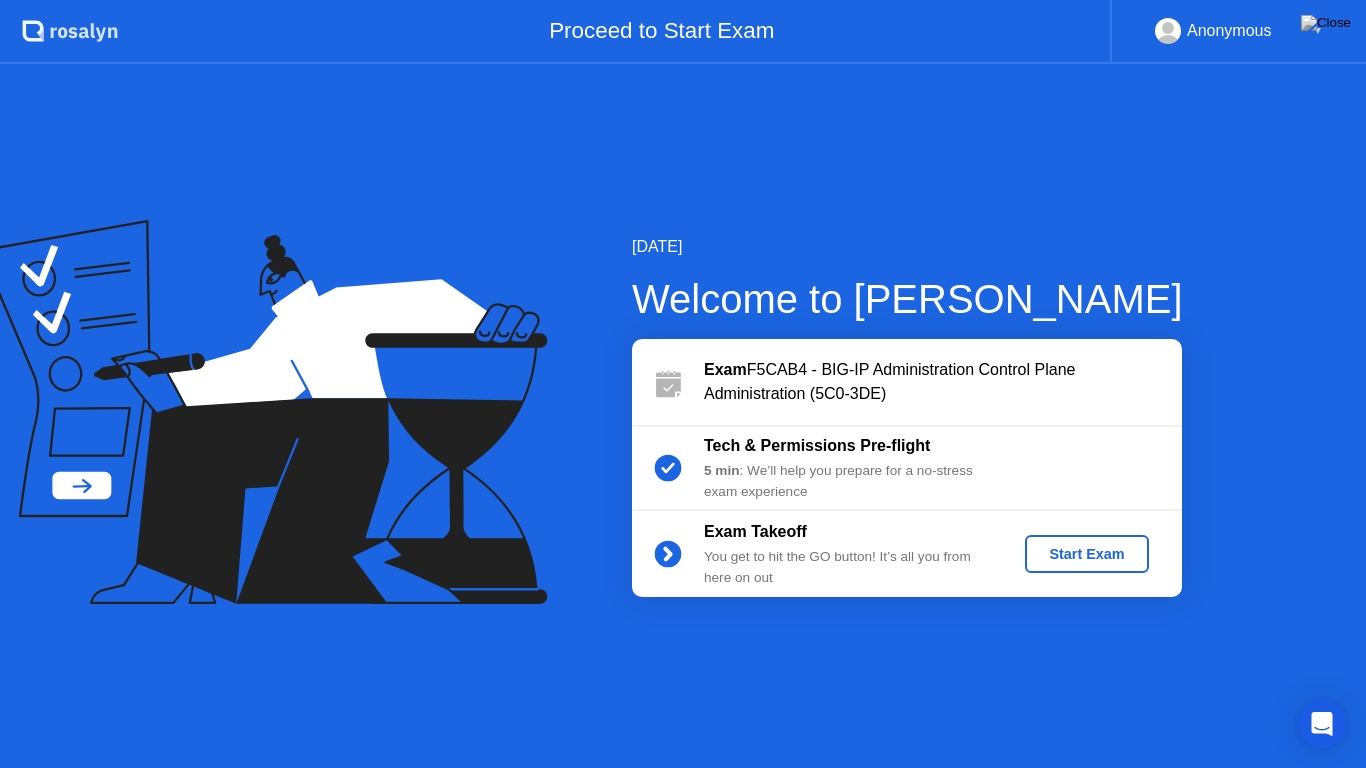 click on "Start Exam" 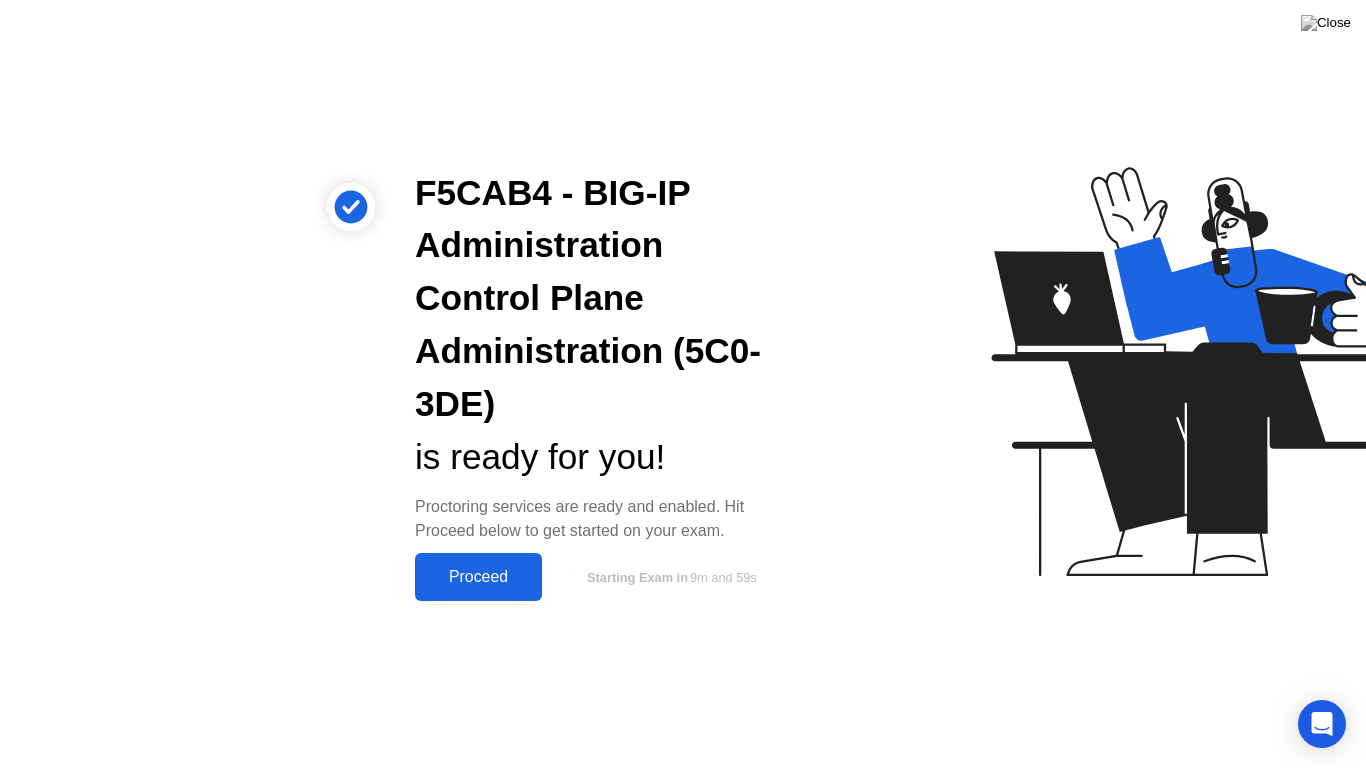 click on "Proceed" 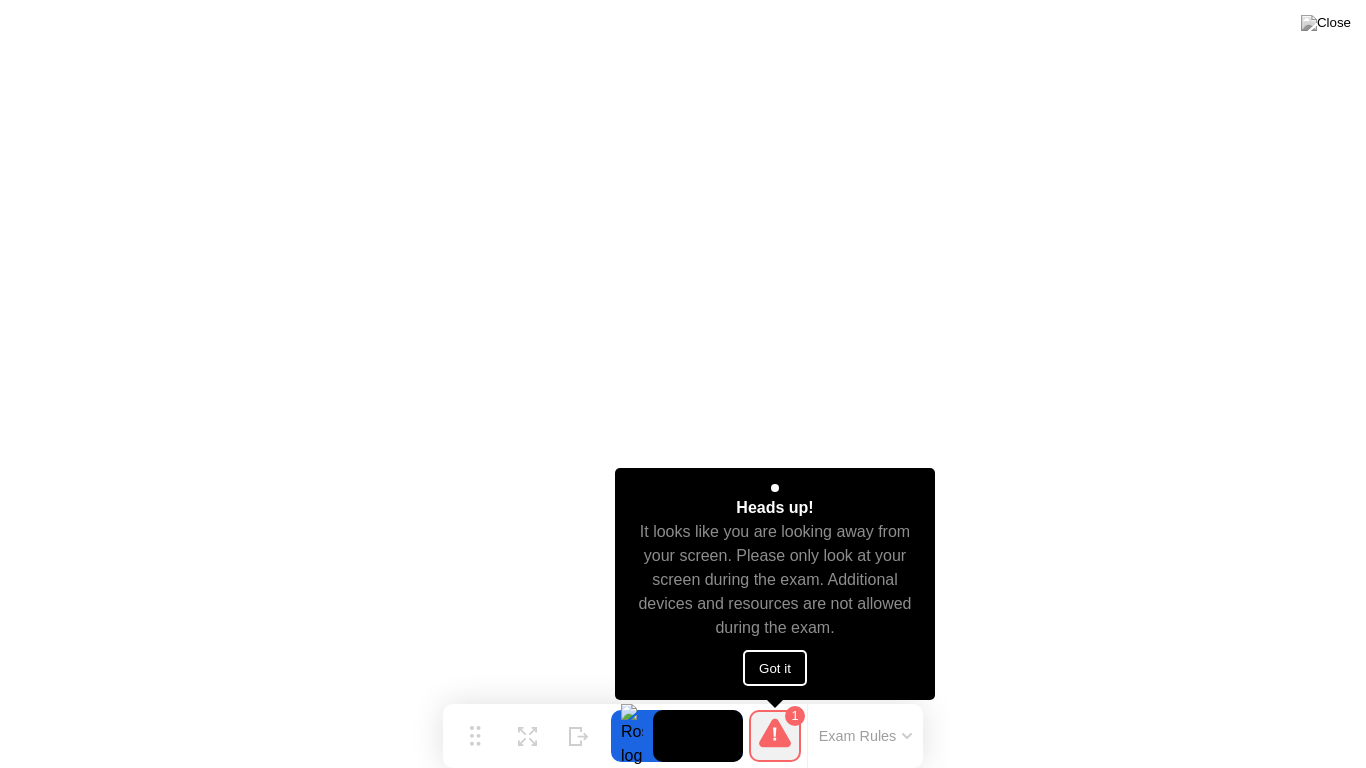 click on "Got it" 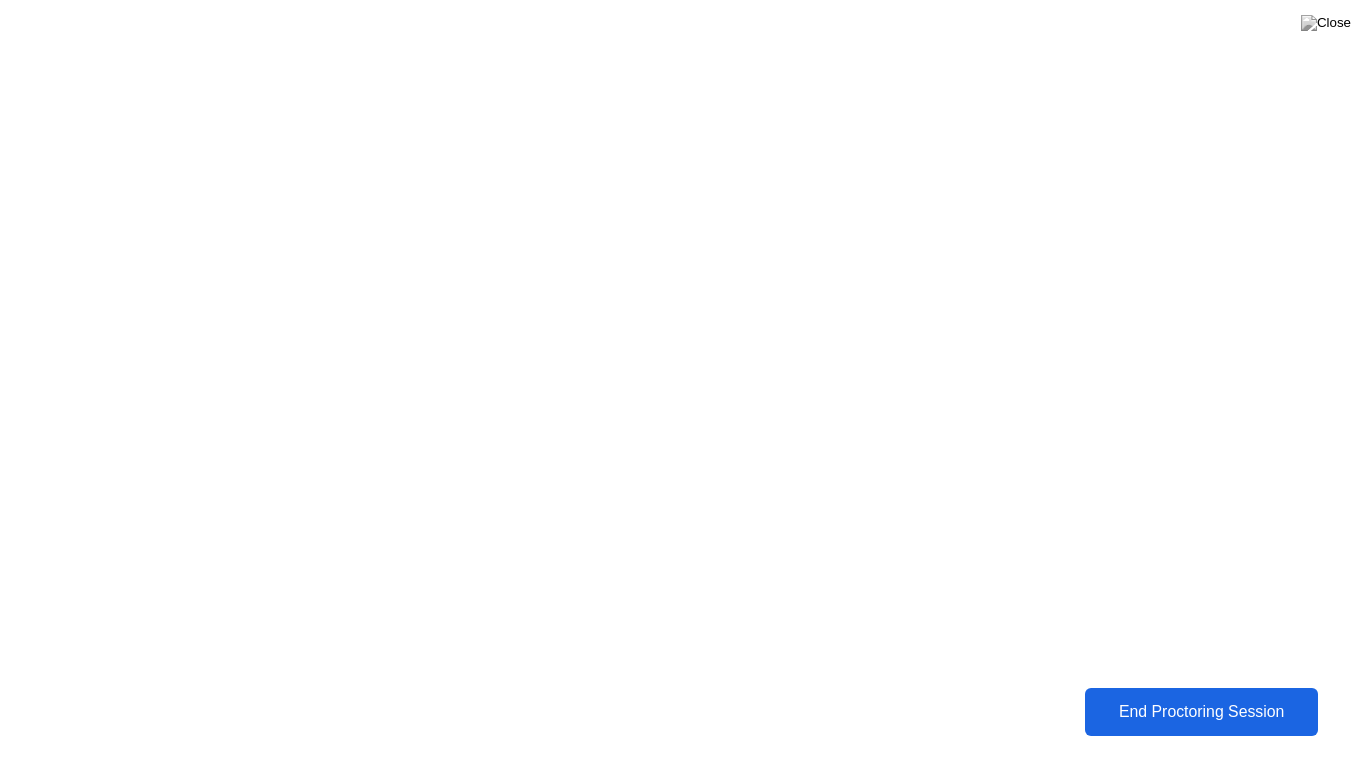 click on "End Proctoring Session" 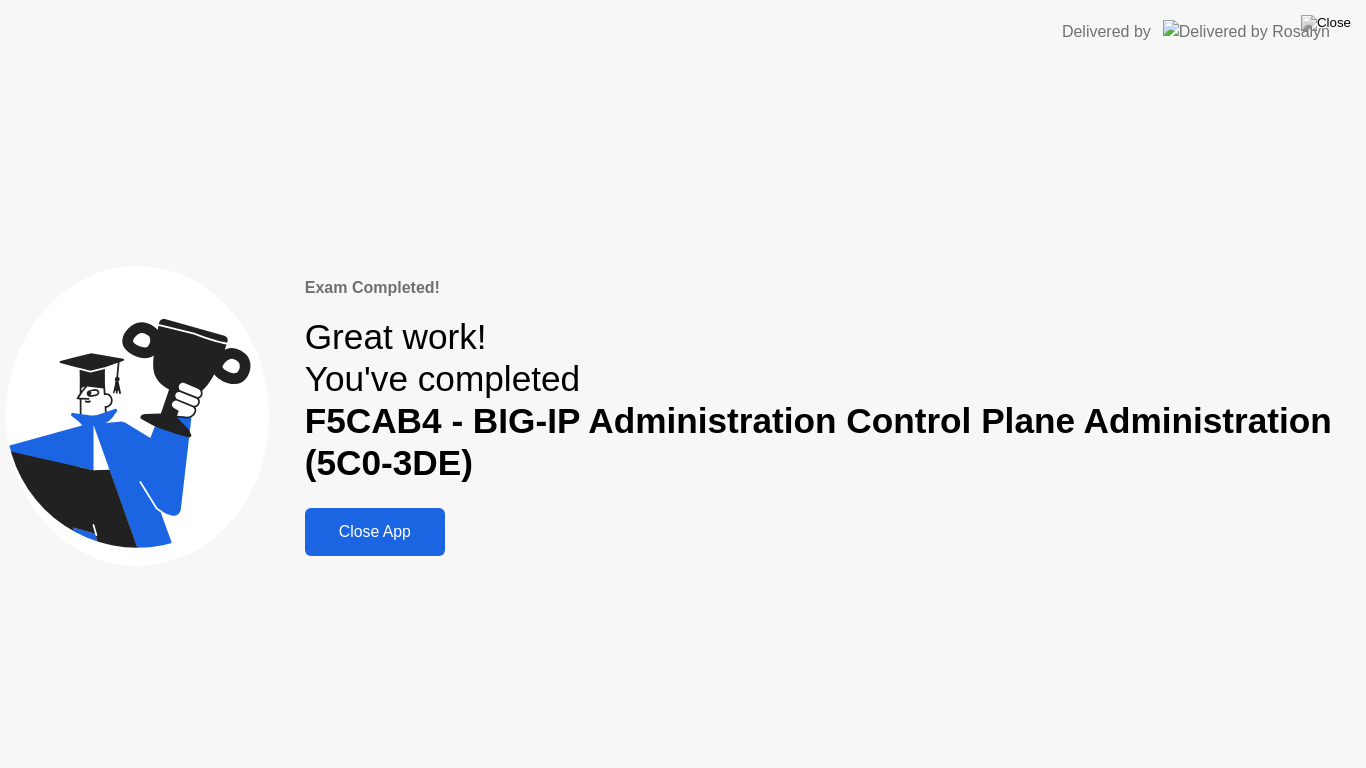 click on "Close App" 